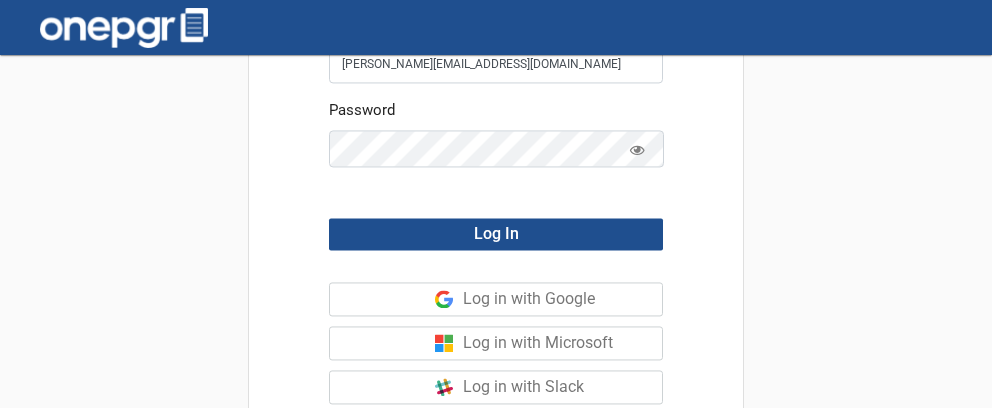 scroll, scrollTop: 0, scrollLeft: 0, axis: both 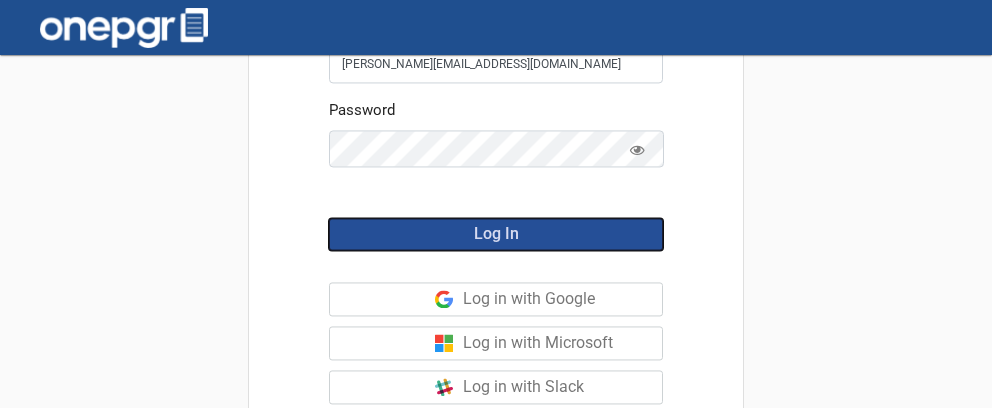click on "Log In" 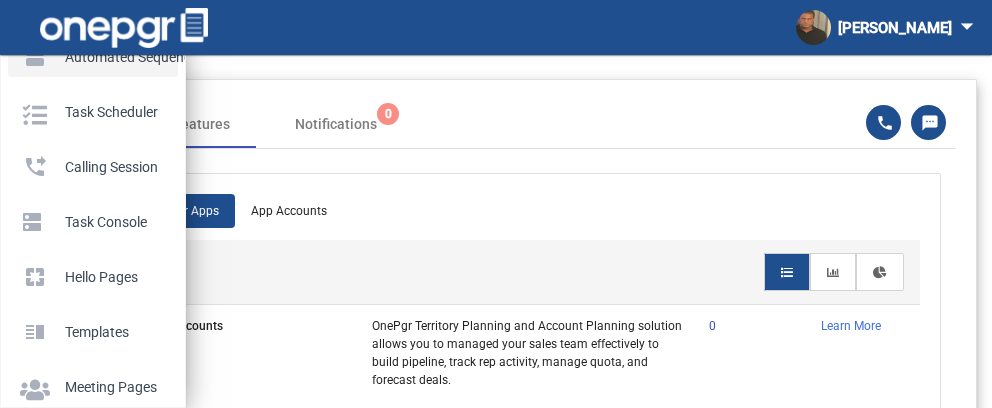 scroll, scrollTop: 174, scrollLeft: 0, axis: vertical 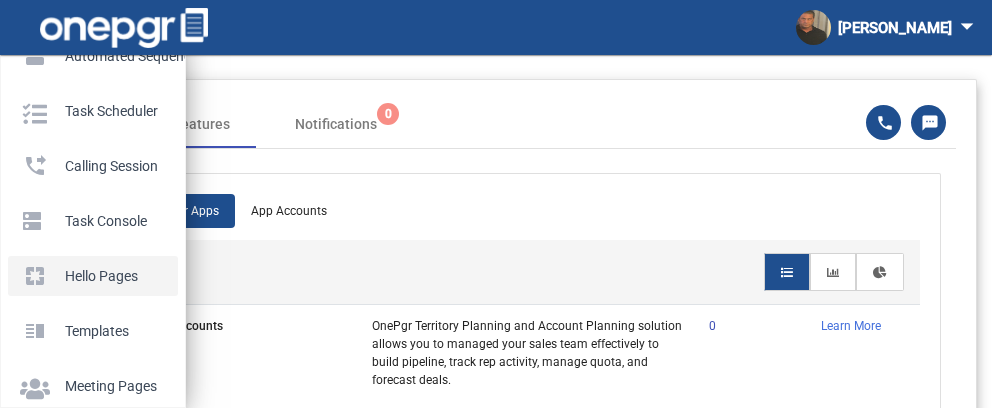 click on "Hello Pages" 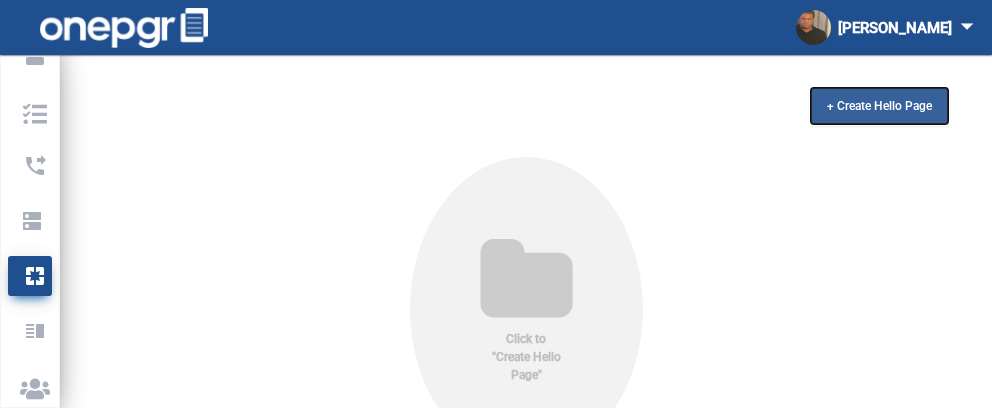click on "+ Create Hello Page" 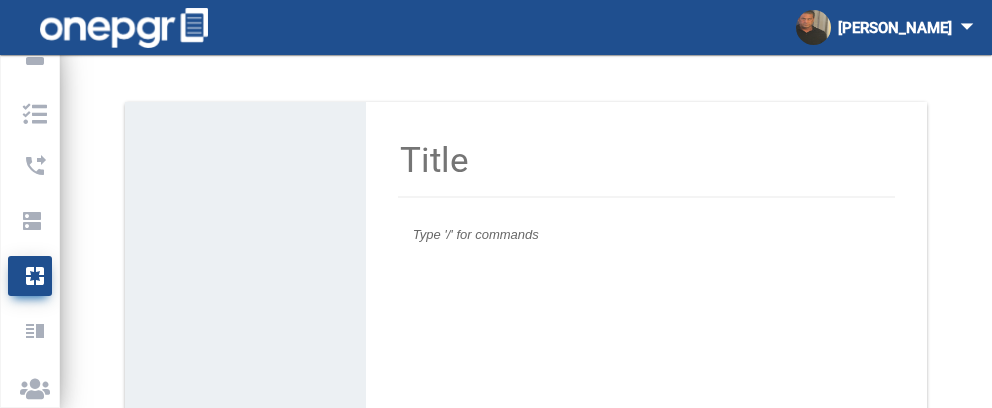 click at bounding box center (646, 235) 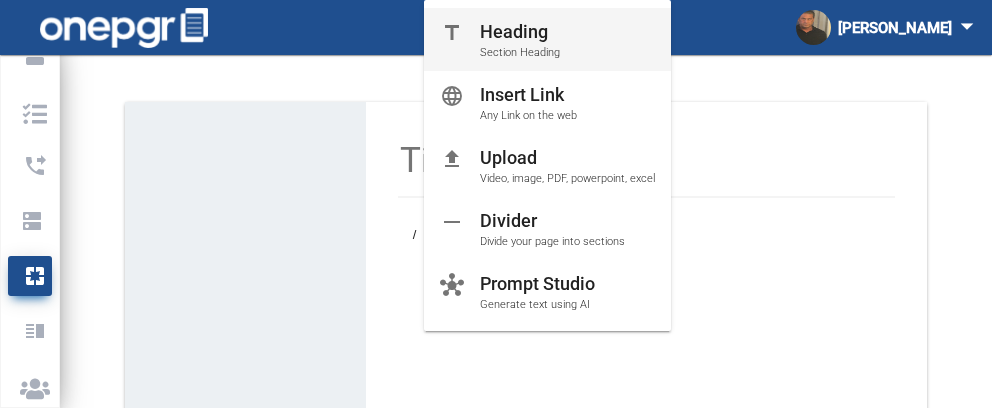 type 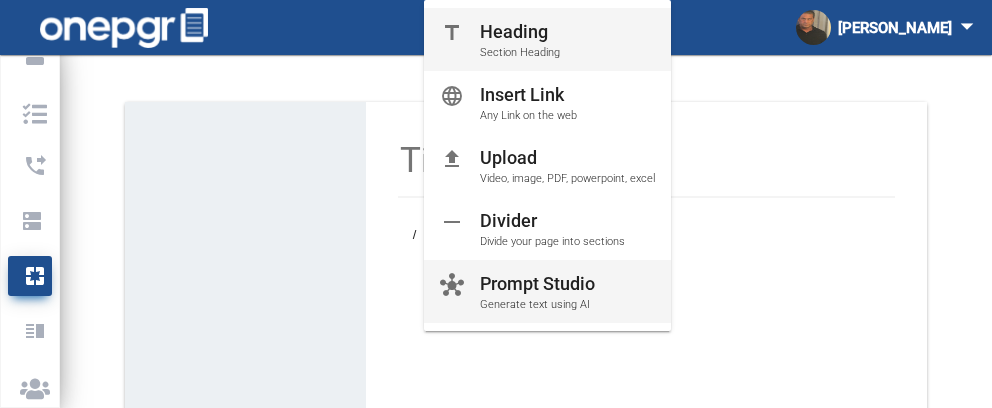click on "hub Prompt Studio  Generate text using AI" at bounding box center (547, 294) 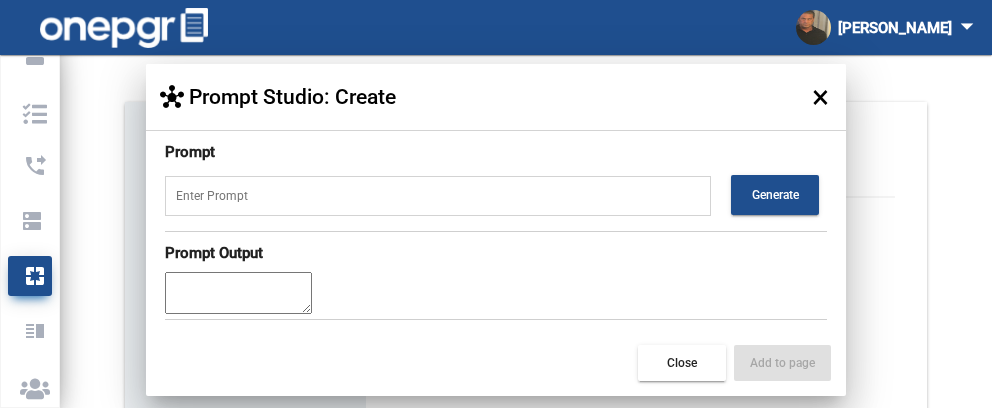 scroll, scrollTop: 174, scrollLeft: 0, axis: vertical 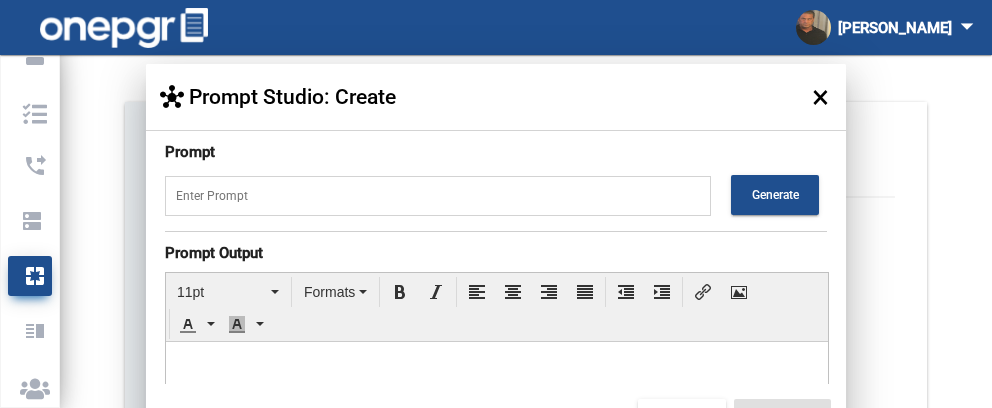 click at bounding box center [438, 196] 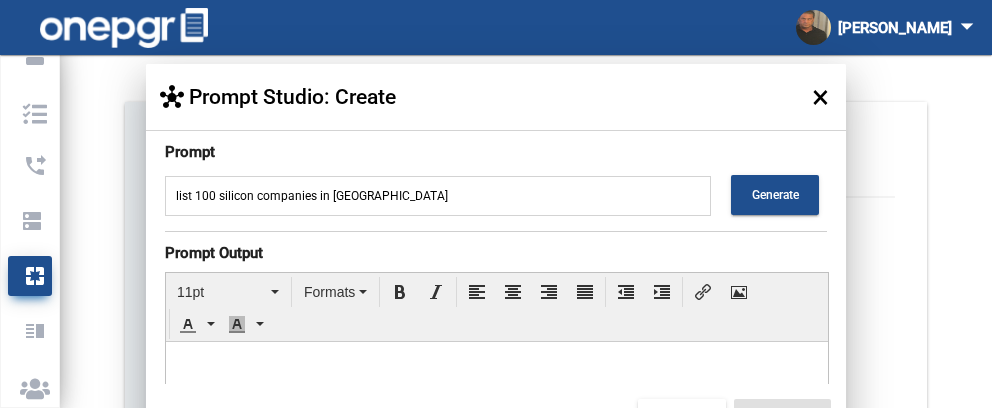 type on "list 100 silicon companies in US" 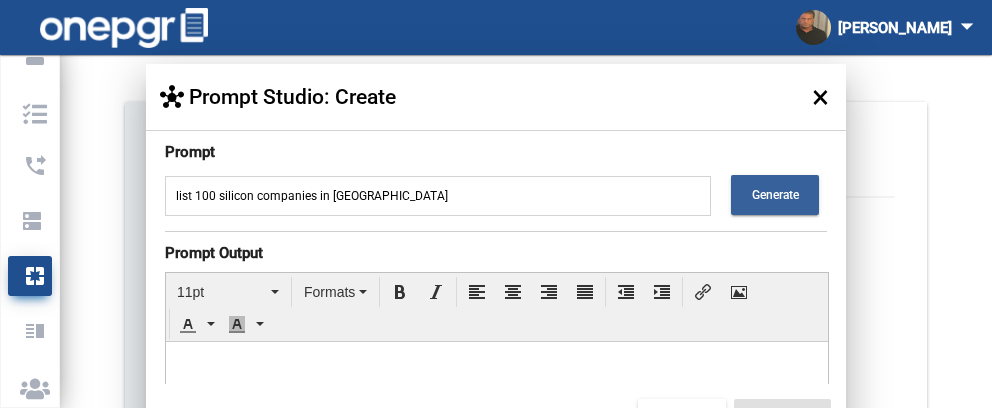 click on "Generate" at bounding box center [775, 195] 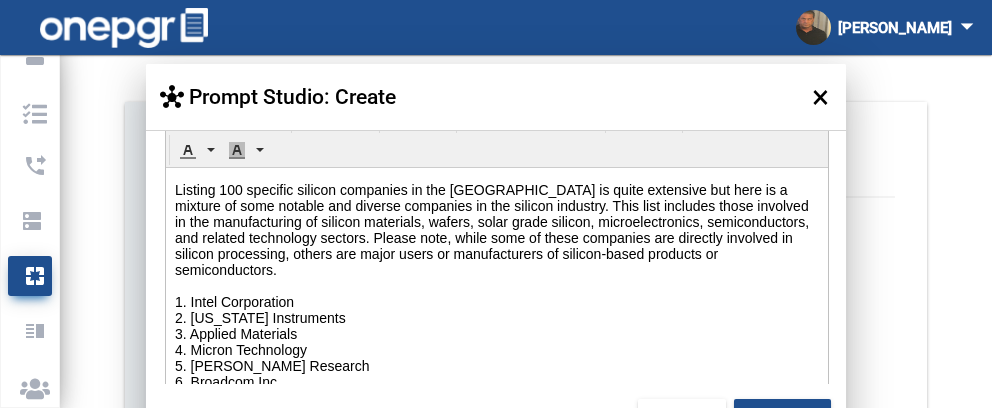 scroll, scrollTop: 260, scrollLeft: 0, axis: vertical 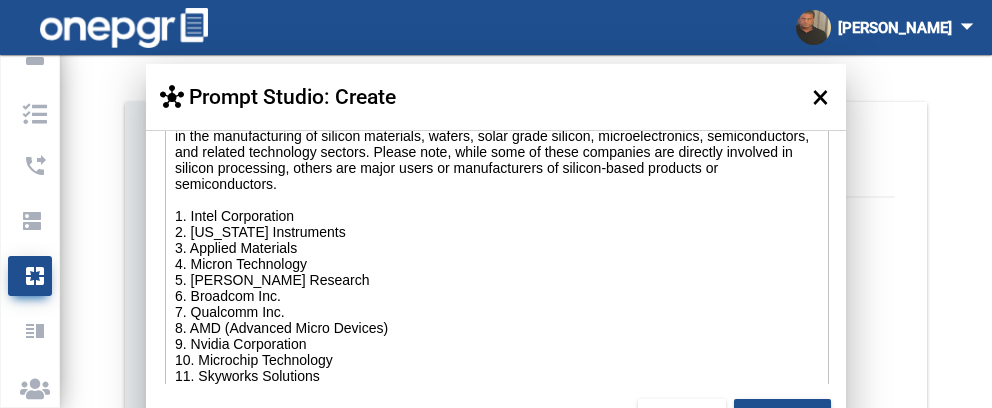 click on "Listing 100 specific silicon companies in the United States is quite extensive but here is a mixture of some notable and diverse companies in the silicon industry. This list includes those involved in the manufacturing of silicon materials, wafers, solar grade silicon, microelectronics, semiconductors, and related technology sectors. Please note, while some of these companies are directly involved in silicon processing, others are major users or manufacturers of silicon-based products or semiconductors. 1. Intel Corporation 2. Texas Instruments 3. Applied Materials 4. Micron Technology 5. Lam Research 6. Broadcom Inc. 7. Qualcomm Inc. 8. AMD (Advanced Micro Devices) 9. Nvidia Corporation 10. Microchip Technology 11. Skyworks Solutions 12. Analog Devices, Inc. 13. Cree Inc. 14. Corning Incorporated 15. GlobalFoundries 16. ON Semiconductor 17. KLA Corporation 18. Littelfuse, Inc. 19. SunPower Corporation 20. First Solar 21. Ascent Solar Technologies 22. REC Silicon 23. MEMC Electronic Materials (SunEdison)" at bounding box center (497, 984) 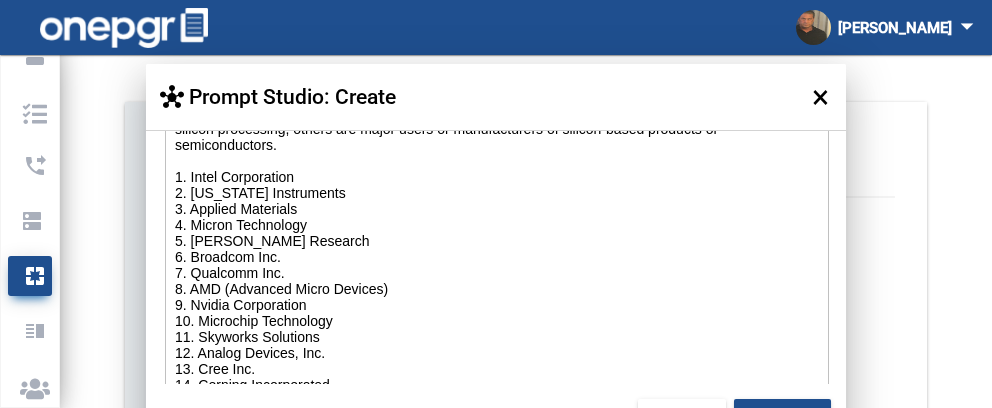 scroll, scrollTop: 0, scrollLeft: 0, axis: both 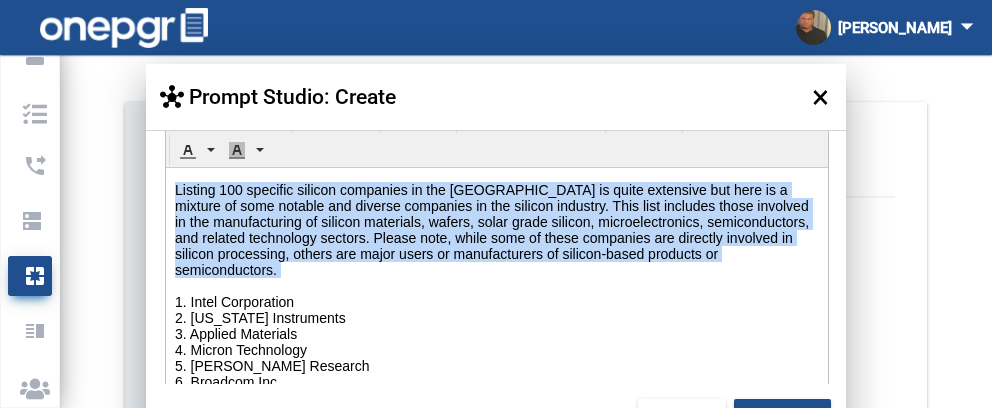drag, startPoint x: 175, startPoint y: 193, endPoint x: 510, endPoint y: 290, distance: 348.76065 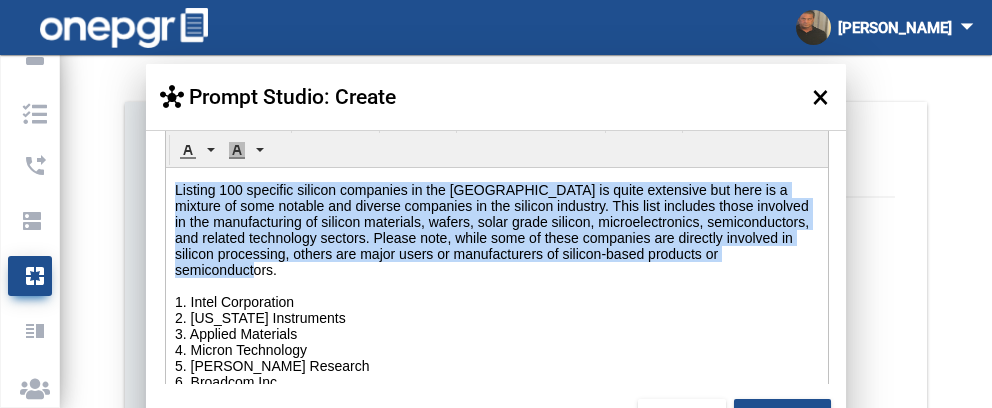 drag, startPoint x: 602, startPoint y: 279, endPoint x: 176, endPoint y: 189, distance: 435.40326 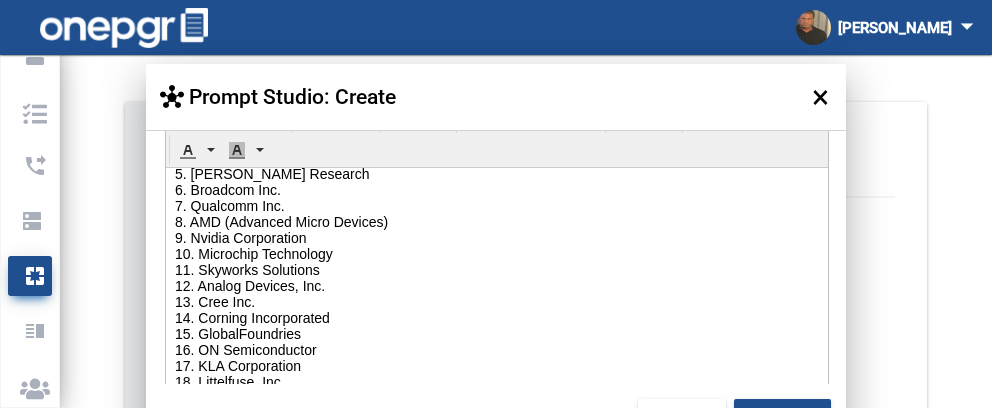 scroll, scrollTop: 96, scrollLeft: 0, axis: vertical 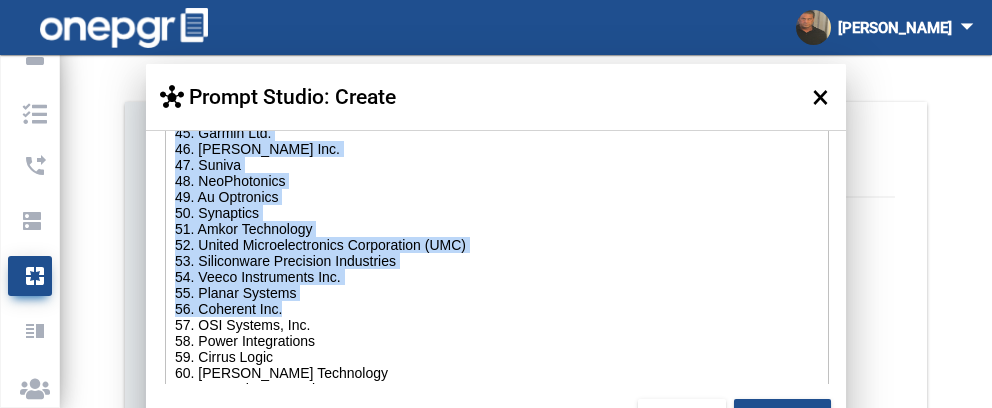 drag, startPoint x: 195, startPoint y: -567, endPoint x: 382, endPoint y: 374, distance: 959.4009 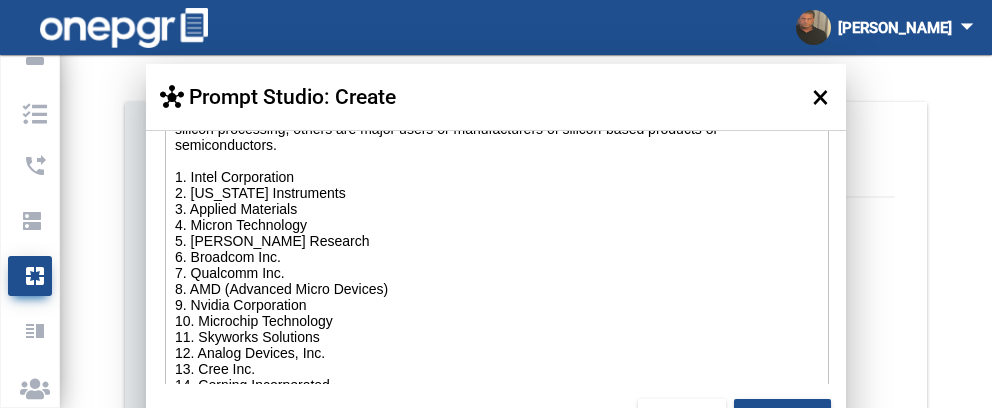 scroll, scrollTop: 0, scrollLeft: 0, axis: both 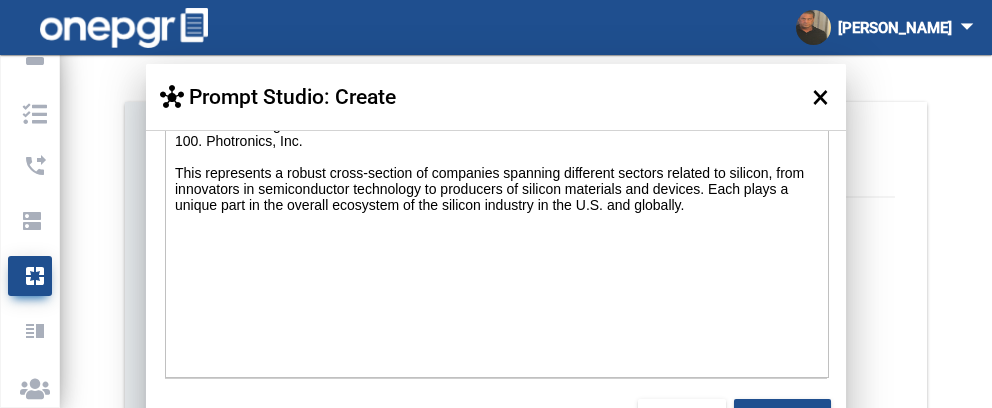 click on "Listing 100 specific silicon companies in the United States is quite extensive but here is a mixture of some notable and diverse companies in the silicon industry. This list includes those involved in the manufacturing of silicon materials, wafers, solar grade silicon, microelectronics, semiconductors, and related technology sectors. Please note, while some of these companies are directly involved in silicon processing, others are major users or manufacturers of silicon-based products or semiconductors. 1. Intel Corporation 2. Texas Instruments 3. Applied Materials 4. Micron Technology 5. Lam Research 6. Broadcom Inc. 7. Qualcomm Inc. 8. AMD (Advanced Micro Devices) 9. Nvidia Corporation 10. Microchip Technology 11. Skyworks Solutions 12. Analog Devices, Inc. 13. Cree Inc. 14. Corning Incorporated 15. GlobalFoundries 16. ON Semiconductor 17. KLA Corporation 18. Littelfuse, Inc. 19. SunPower Corporation 20. First Solar 21. Ascent Solar Technologies 22. REC Silicon 23. MEMC Electronic Materials (SunEdison)" at bounding box center [497, -675] 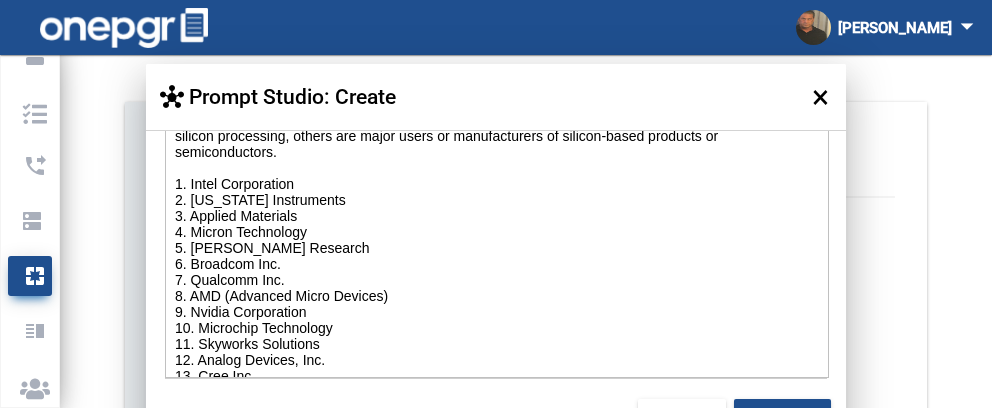 scroll, scrollTop: 0, scrollLeft: 0, axis: both 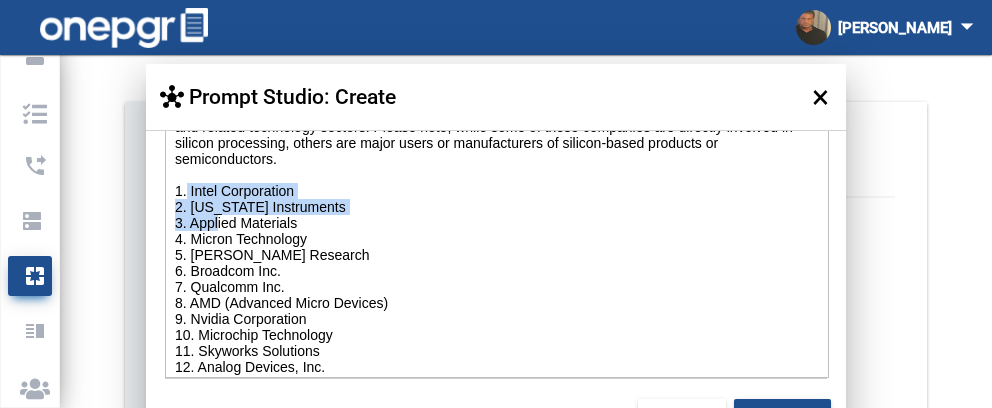 drag, startPoint x: 191, startPoint y: 197, endPoint x: 226, endPoint y: 237, distance: 53.15073 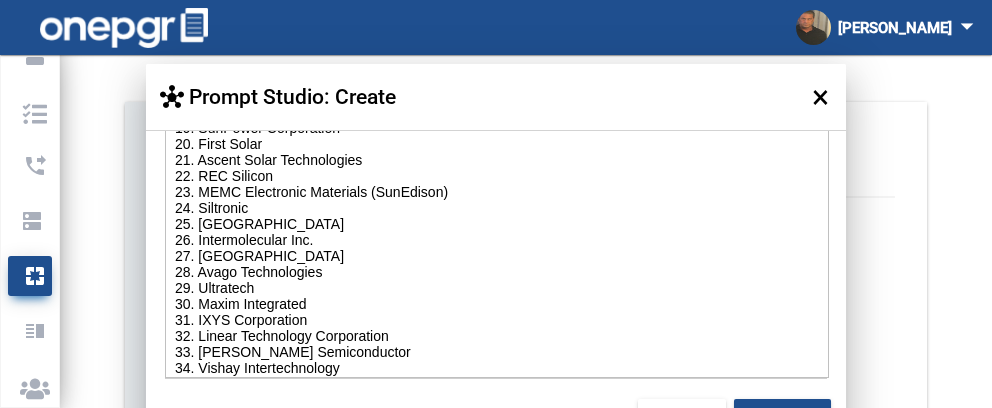 scroll, scrollTop: 384, scrollLeft: 0, axis: vertical 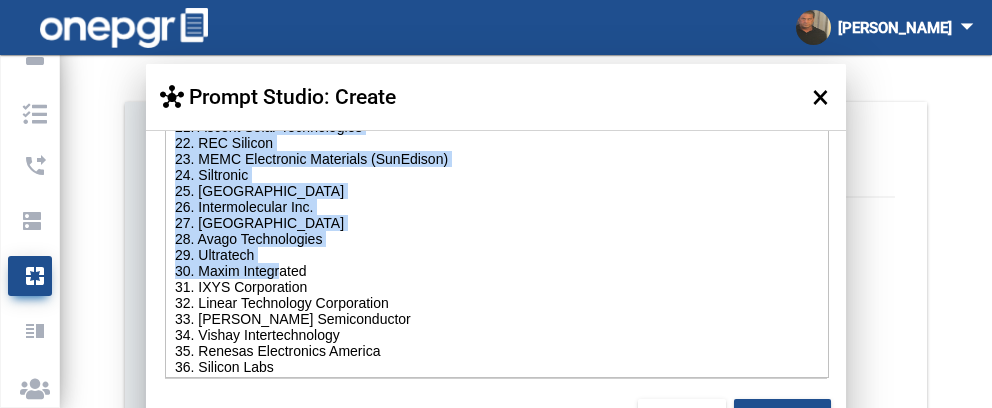 drag, startPoint x: 175, startPoint y: -187, endPoint x: 295, endPoint y: 301, distance: 502.53757 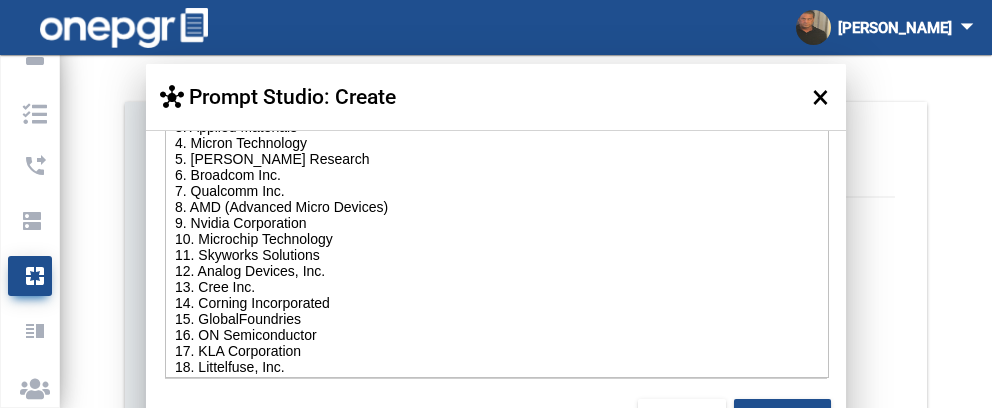 scroll, scrollTop: 0, scrollLeft: 0, axis: both 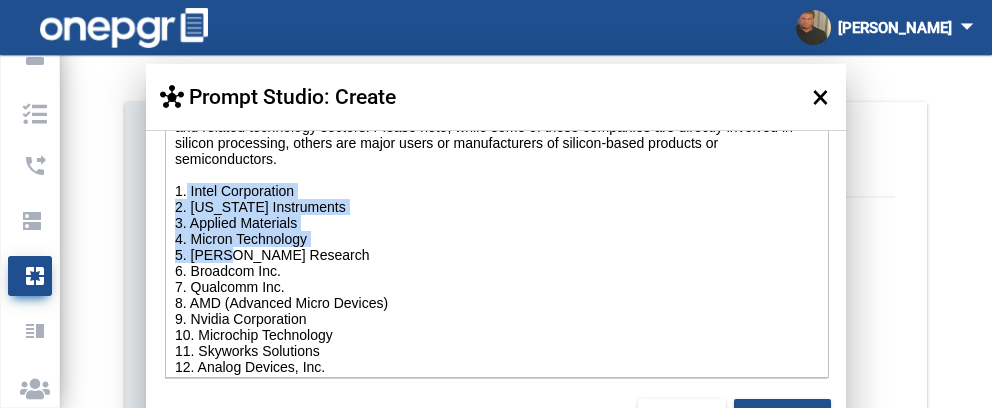 drag, startPoint x: 191, startPoint y: 194, endPoint x: 238, endPoint y: 259, distance: 80.21222 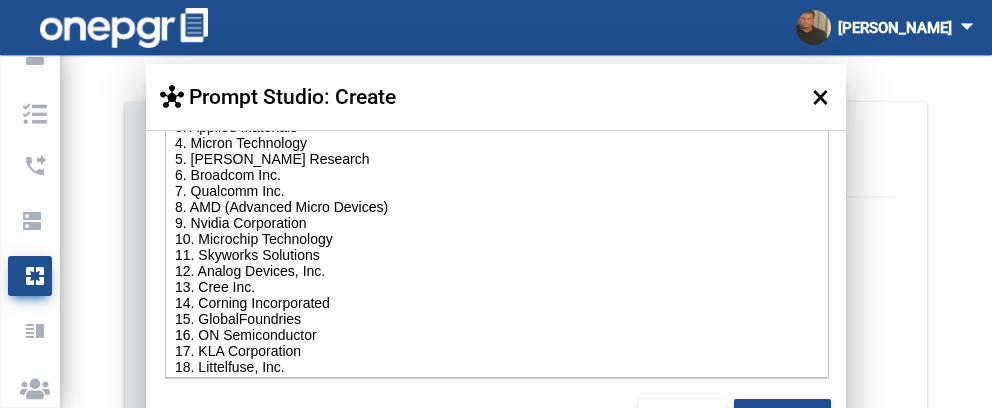 scroll, scrollTop: 0, scrollLeft: 0, axis: both 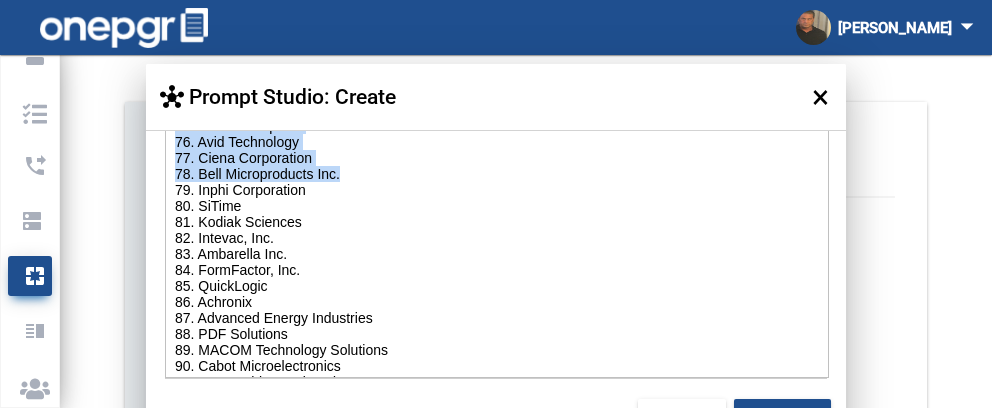 drag, startPoint x: 179, startPoint y: -1053, endPoint x: 363, endPoint y: 265, distance: 1330.7817 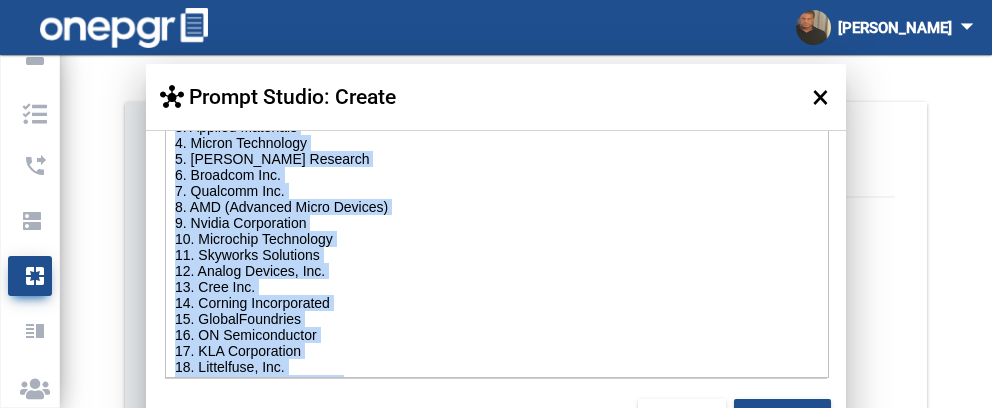 scroll, scrollTop: 0, scrollLeft: 0, axis: both 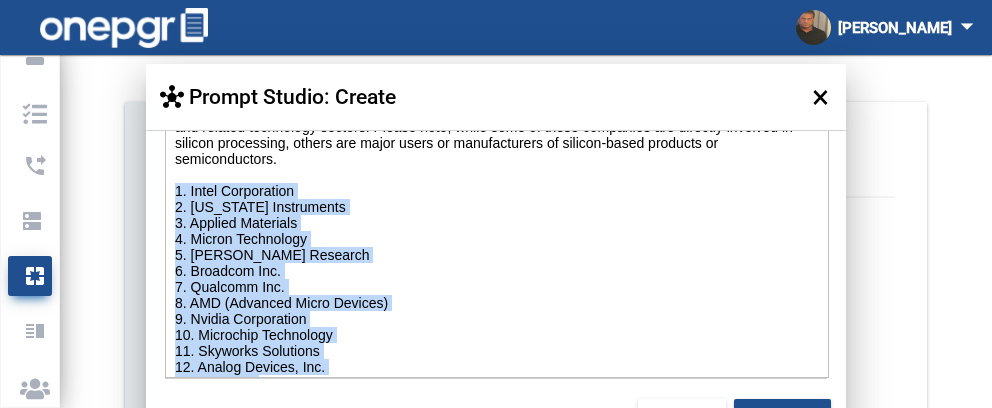 click on "Listing 100 specific silicon companies in the United States is quite extensive but here is a mixture of some notable and diverse companies in the silicon industry. This list includes those involved in the manufacturing of silicon materials, wafers, solar grade silicon, microelectronics, semiconductors, and related technology sectors. Please note, while some of these companies are directly involved in silicon processing, others are major users or manufacturers of silicon-based products or semiconductors. 1. Intel Corporation 2. Texas Instruments 3. Applied Materials 4. Micron Technology 5. Lam Research 6. Broadcom Inc. 7. Qualcomm Inc. 8. AMD (Advanced Micro Devices) 9. Nvidia Corporation 10. Microchip Technology 11. Skyworks Solutions 12. Analog Devices, Inc. 13. Cree Inc. 14. Corning Incorporated 15. GlobalFoundries 16. ON Semiconductor 17. KLA Corporation 18. Littelfuse, Inc. 19. SunPower Corporation 20. First Solar 21. Ascent Solar Technologies 22. REC Silicon 23. MEMC Electronic Materials (SunEdison)" at bounding box center (497, 959) 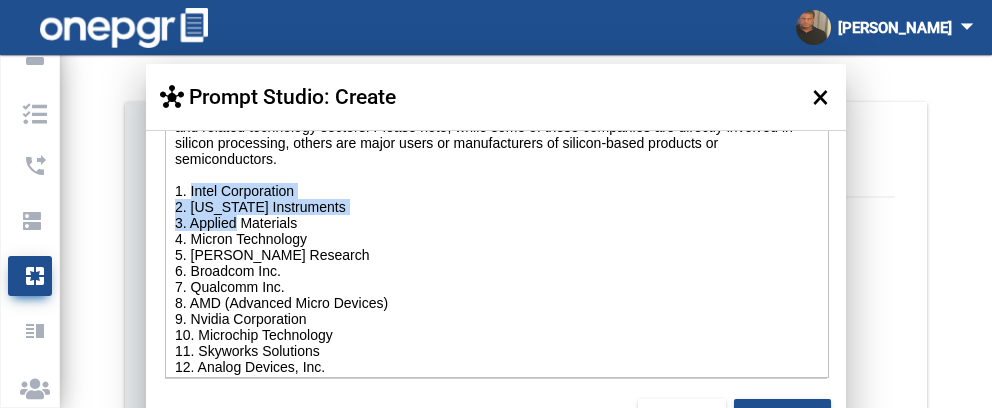 scroll, scrollTop: 96, scrollLeft: 0, axis: vertical 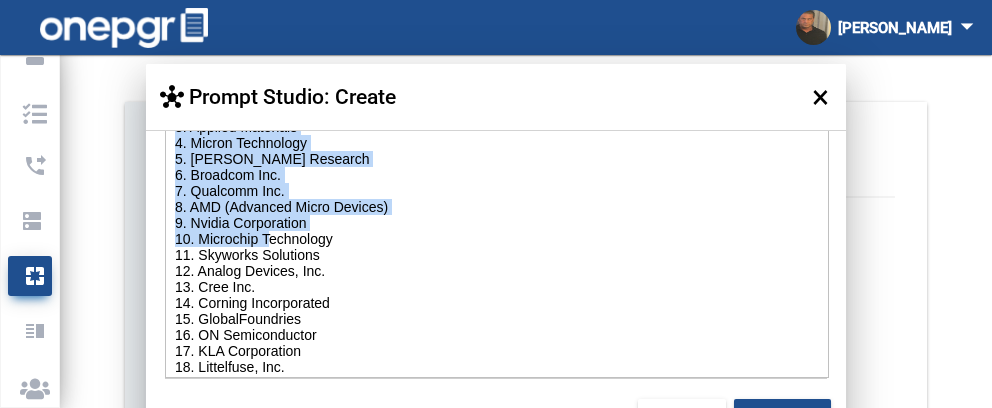 drag, startPoint x: 194, startPoint y: 102, endPoint x: 284, endPoint y: 256, distance: 178.3704 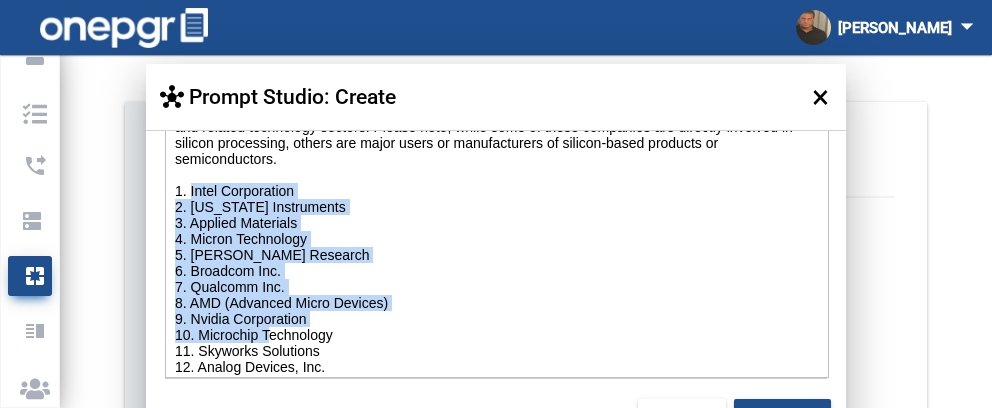 click on "Listing 100 specific silicon companies in the United States is quite extensive but here is a mixture of some notable and diverse companies in the silicon industry. This list includes those involved in the manufacturing of silicon materials, wafers, solar grade silicon, microelectronics, semiconductors, and related technology sectors. Please note, while some of these companies are directly involved in silicon processing, others are major users or manufacturers of silicon-based products or semiconductors. 1. Intel Corporation 2. Texas Instruments 3. Applied Materials 4. Micron Technology 5. Lam Research 6. Broadcom Inc. 7. Qualcomm Inc. 8. AMD (Advanced Micro Devices) 9. Nvidia Corporation 10. Microchip Technology 11. Skyworks Solutions 12. Analog Devices, Inc. 13. Cree Inc. 14. Corning Incorporated 15. GlobalFoundries 16. ON Semiconductor 17. KLA Corporation 18. Littelfuse, Inc. 19. SunPower Corporation 20. First Solar 21. Ascent Solar Technologies 22. REC Silicon 23. MEMC Electronic Materials (SunEdison)" at bounding box center (497, 959) 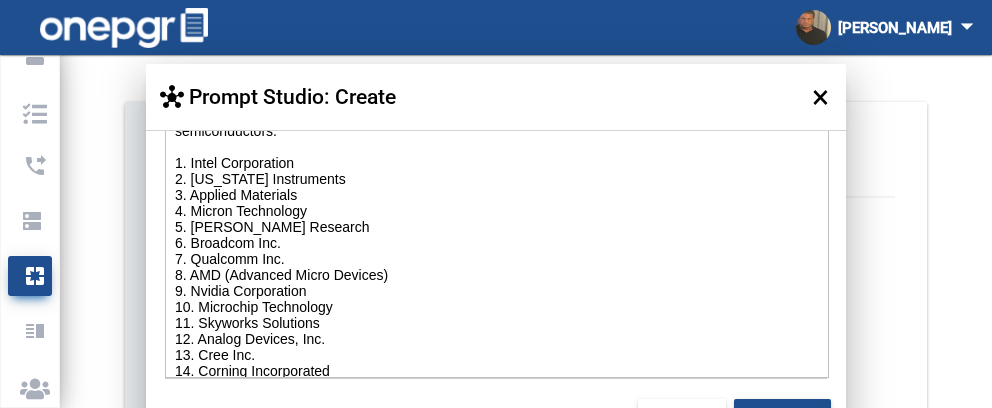 scroll, scrollTop: 0, scrollLeft: 0, axis: both 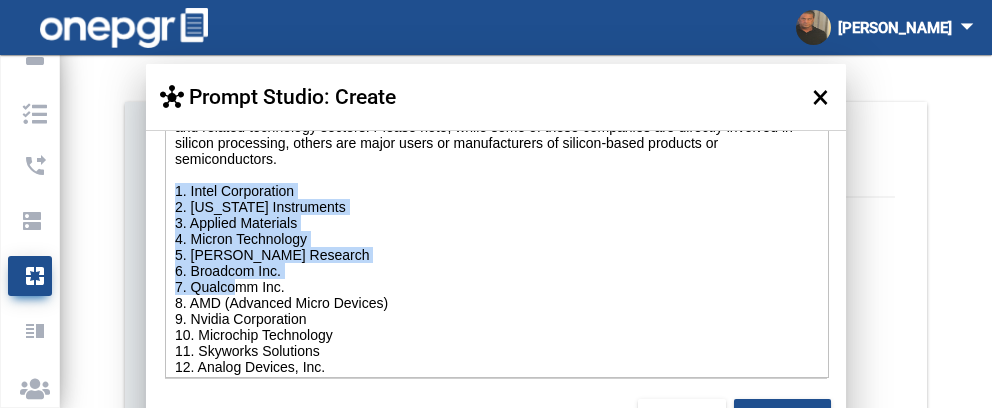 drag, startPoint x: 178, startPoint y: 196, endPoint x: 242, endPoint y: 293, distance: 116.21101 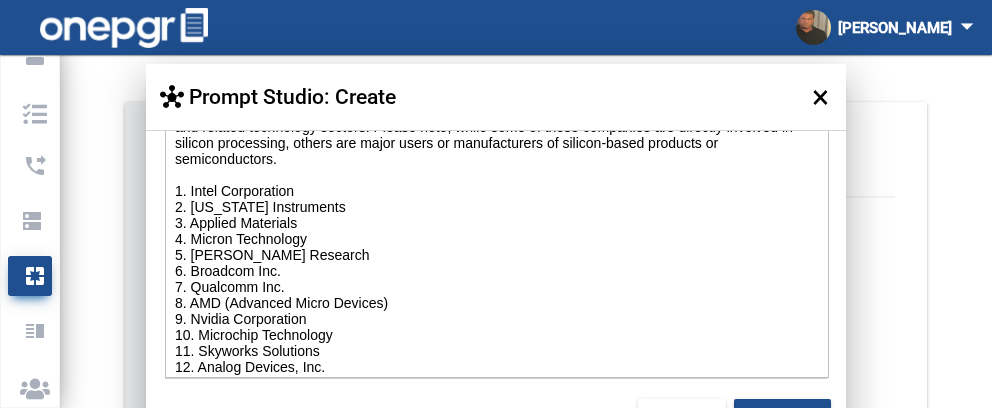 scroll, scrollTop: 198, scrollLeft: 0, axis: vertical 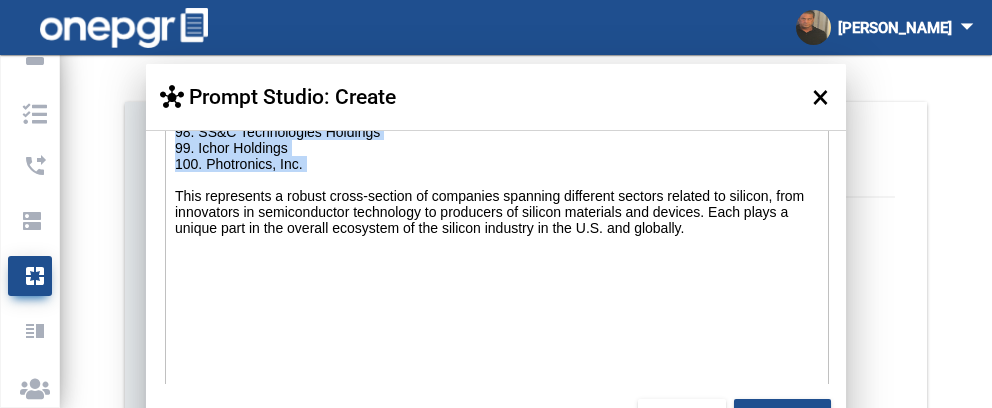 drag, startPoint x: 175, startPoint y: -1536, endPoint x: 385, endPoint y: 292, distance: 1840.0228 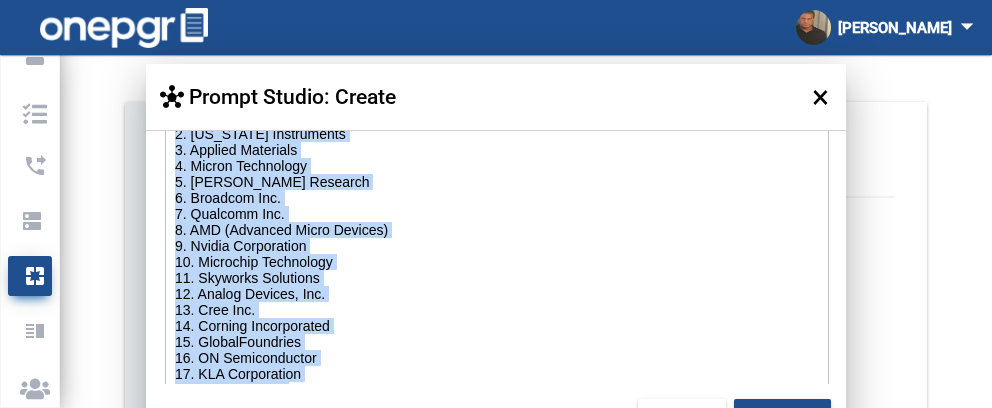 scroll, scrollTop: 0, scrollLeft: 0, axis: both 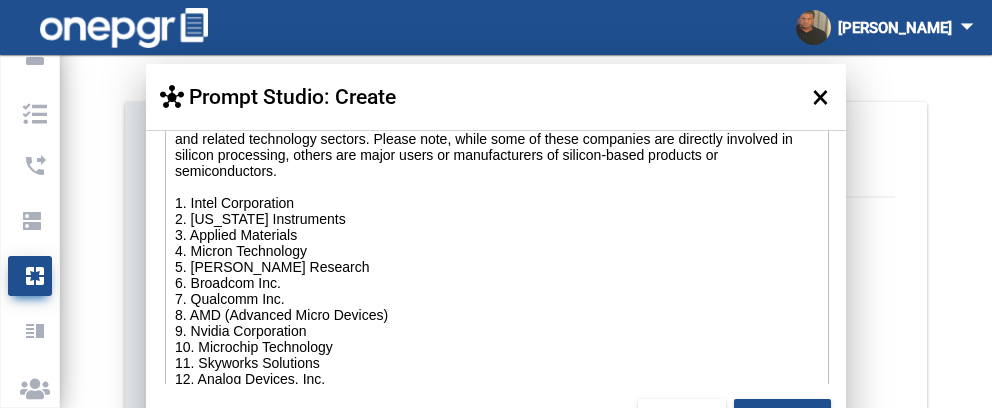 click on "×" at bounding box center [824, 97] 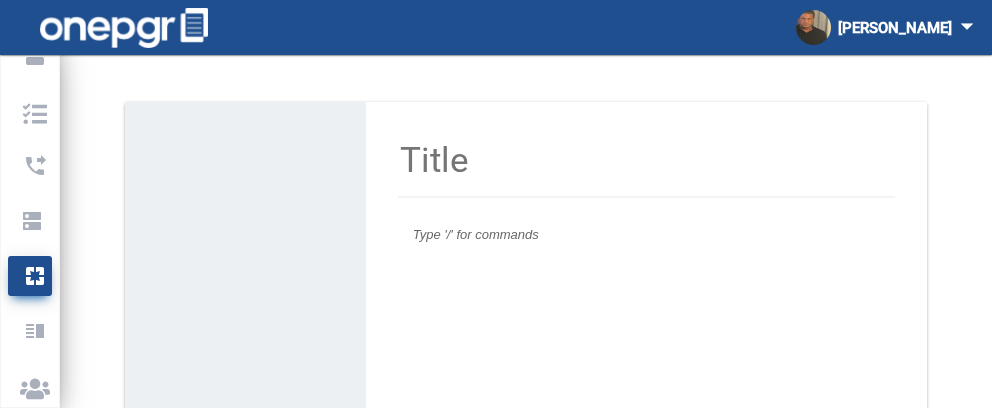 click at bounding box center [646, 235] 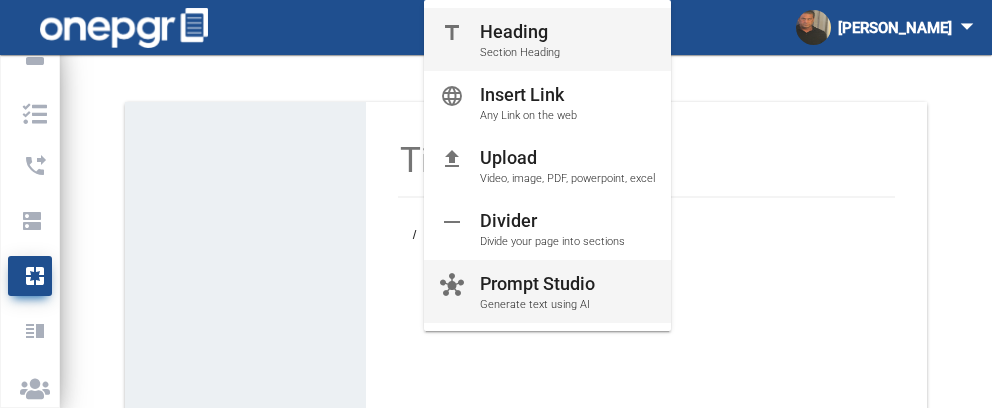 click on "Prompt Studio  Generate text using AI" at bounding box center [537, 294] 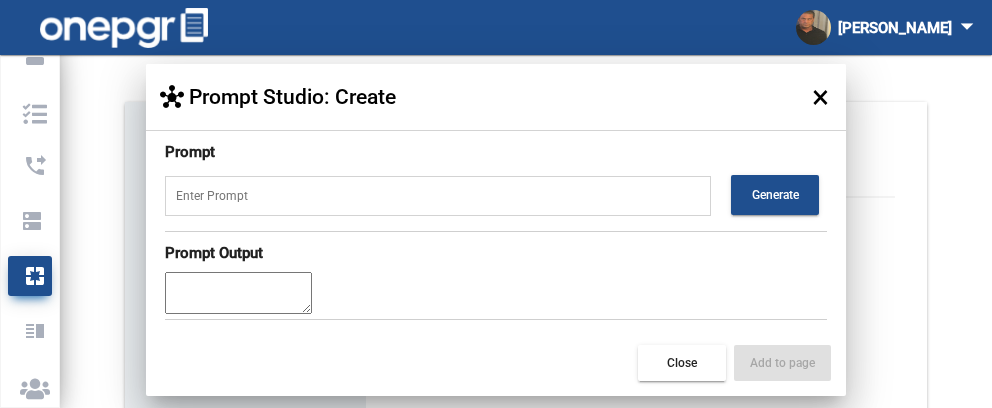 scroll, scrollTop: 174, scrollLeft: 0, axis: vertical 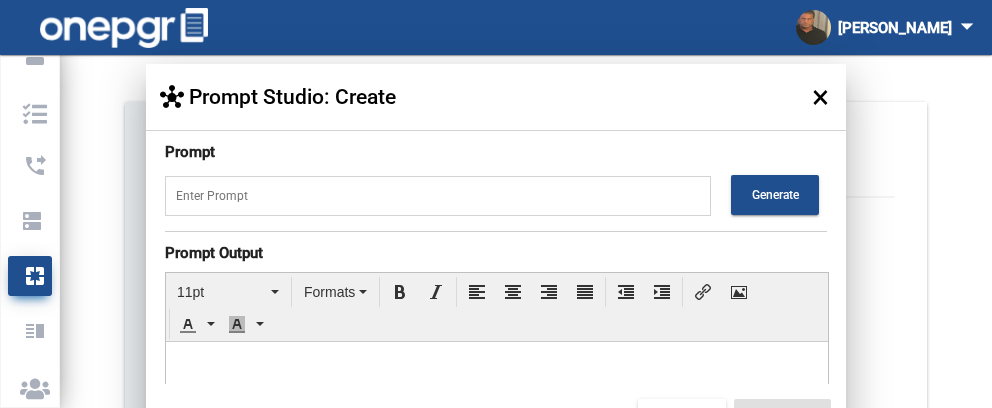 click at bounding box center [438, 196] 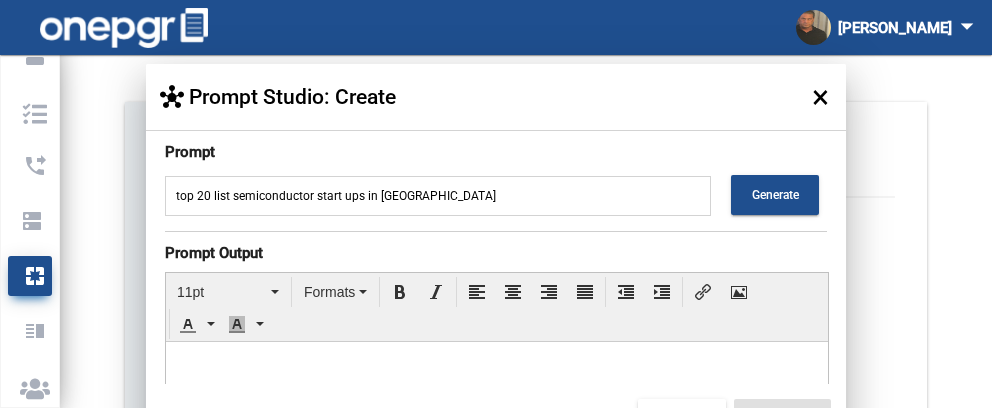 type on "top 20 list semiconductor start ups in USA" 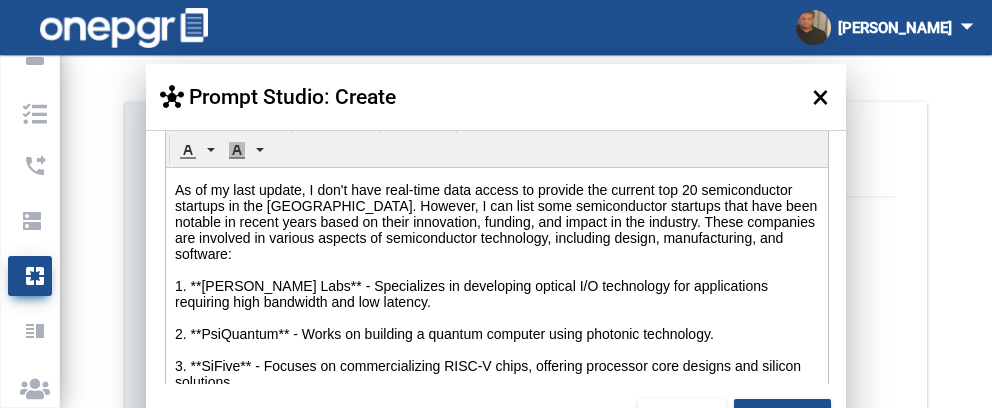scroll, scrollTop: 260, scrollLeft: 0, axis: vertical 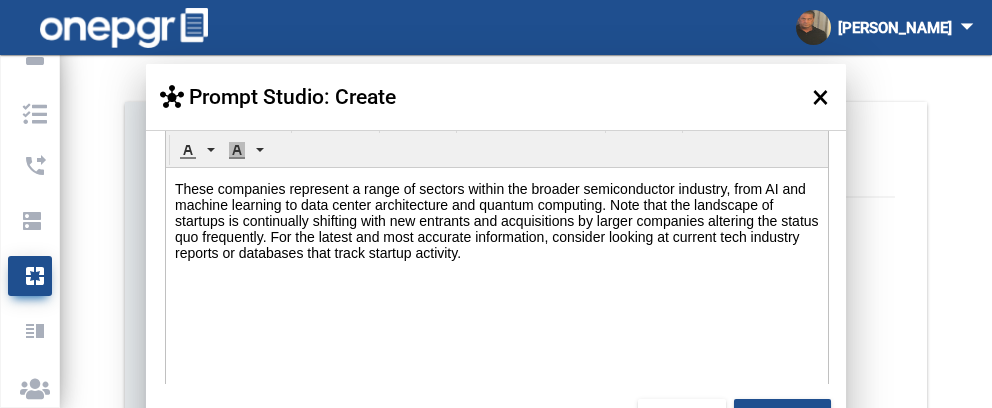 drag, startPoint x: 175, startPoint y: -668, endPoint x: 400, endPoint y: 321, distance: 1014.2712 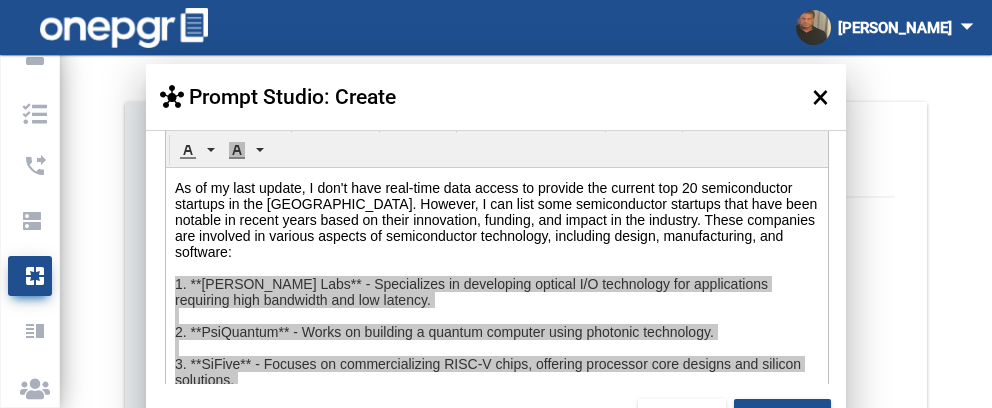 scroll, scrollTop: 0, scrollLeft: 0, axis: both 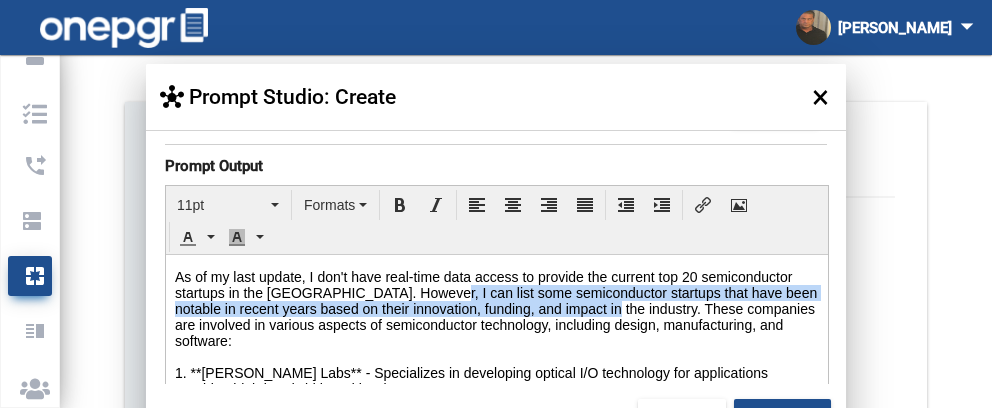 drag, startPoint x: 566, startPoint y: 294, endPoint x: 239, endPoint y: 328, distance: 328.76282 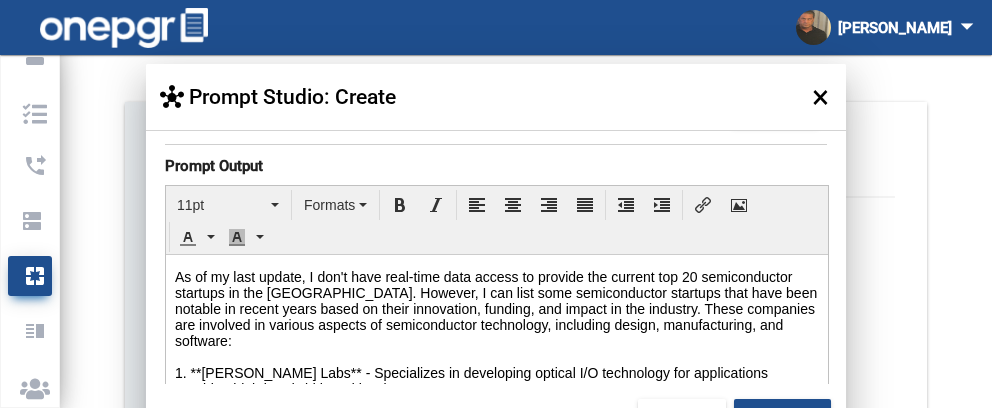 click on "As of my last update, I don't have real-time data access to provide the current top 20 semiconductor startups in the USA. However, I can list some semiconductor startups that have been notable in recent years based on their innovation, funding, and impact in the industry. These companies are involved in various aspects of semiconductor technology, including design, manufacturing, and software: 1. **Ayar Labs** - Specializes in developing optical I/O technology for applications requiring high bandwidth and low latency.   2. **PsiQuantum** - Works on building a quantum computer using photonic technology. 3. **SiFive** - Focuses on commercializing RISC-V chips, offering processor core designs and silicon solutions. 4. **Mythic** - Develops AI processors with analog computation technologies, aimed at edge computing devices. 5. **Luminous** - Working on silicon photonics technology primarily for computing purposes. 6. **Nuvia** (acquired by Qualcomm) - Involved in creating high-performance processors for servers." at bounding box center [497, 789] 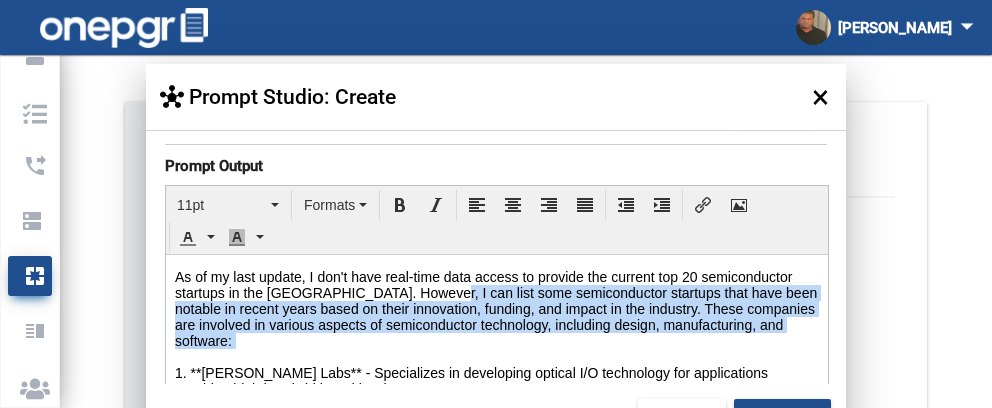 drag, startPoint x: 566, startPoint y: 296, endPoint x: 433, endPoint y: 362, distance: 148.47559 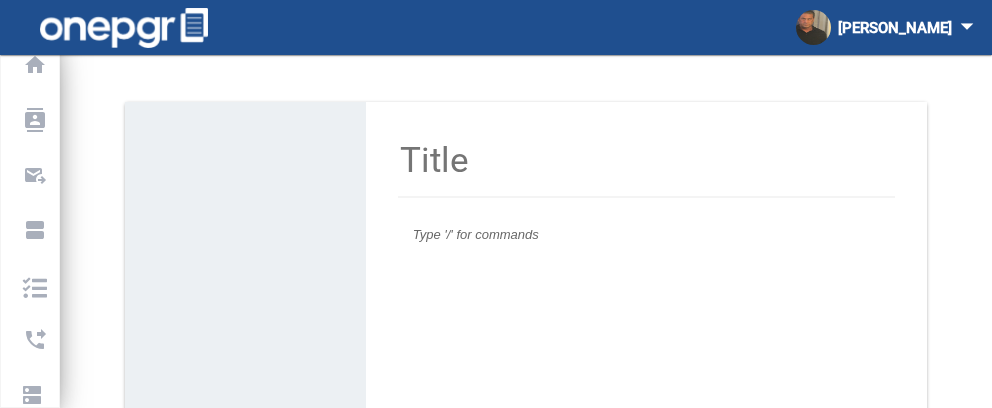 scroll, scrollTop: 0, scrollLeft: 0, axis: both 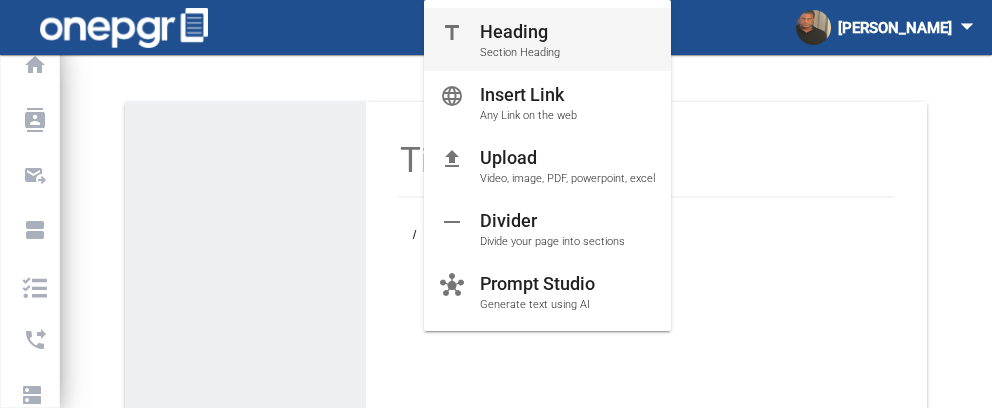 click at bounding box center (496, 204) 